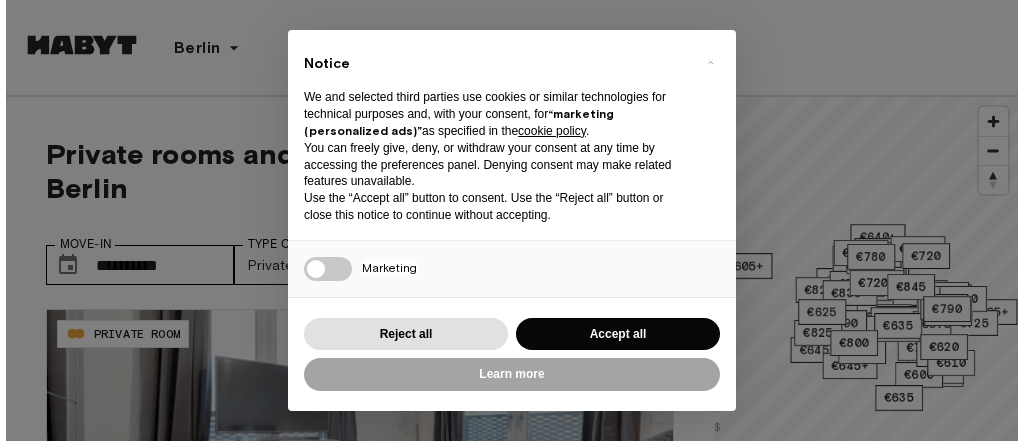 scroll, scrollTop: 0, scrollLeft: 0, axis: both 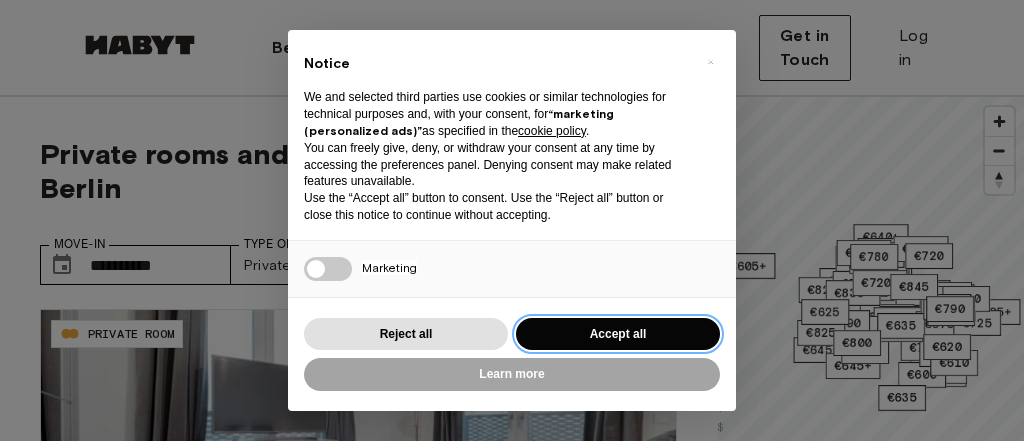 click on "Accept all" at bounding box center [618, 334] 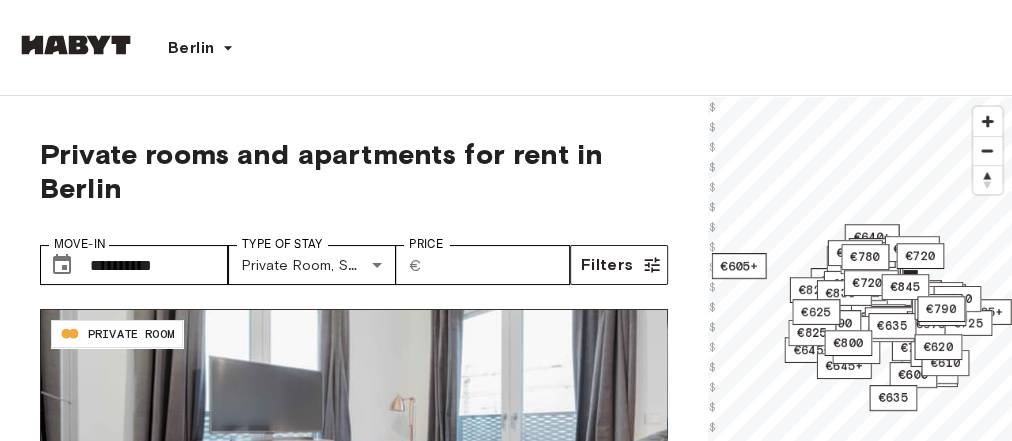 scroll, scrollTop: 80, scrollLeft: 0, axis: vertical 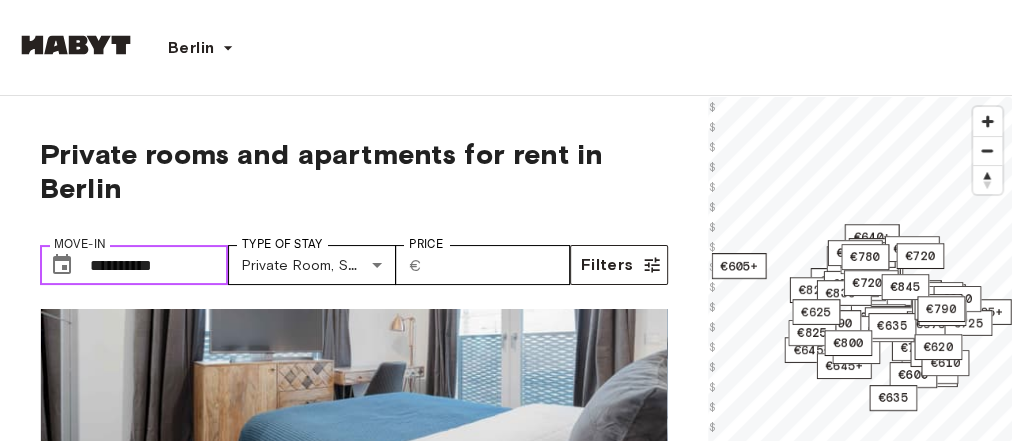click on "**********" at bounding box center (159, 265) 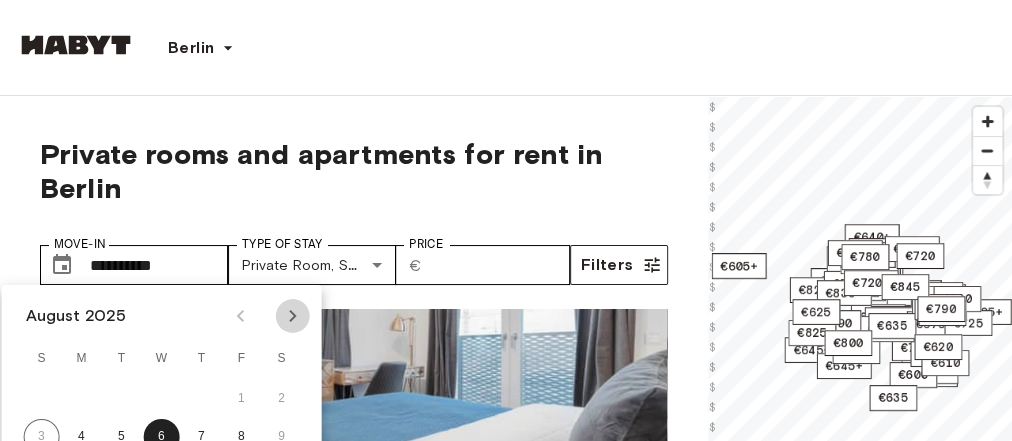 click 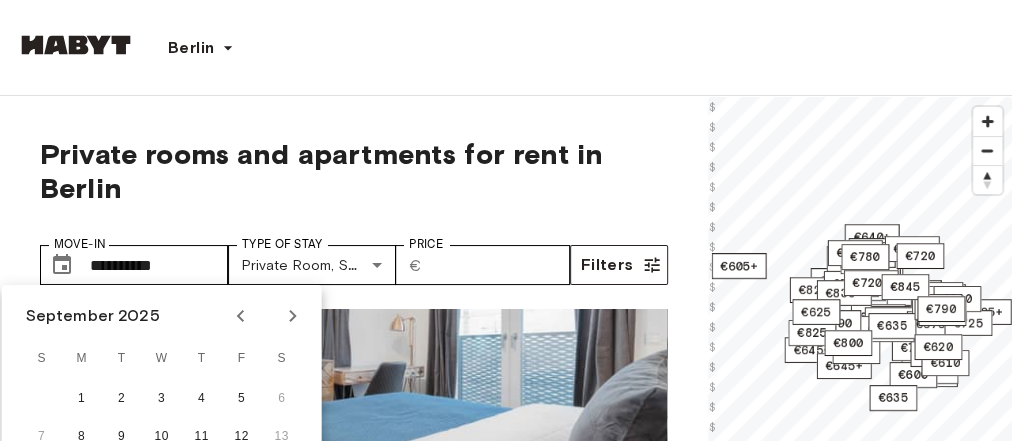click 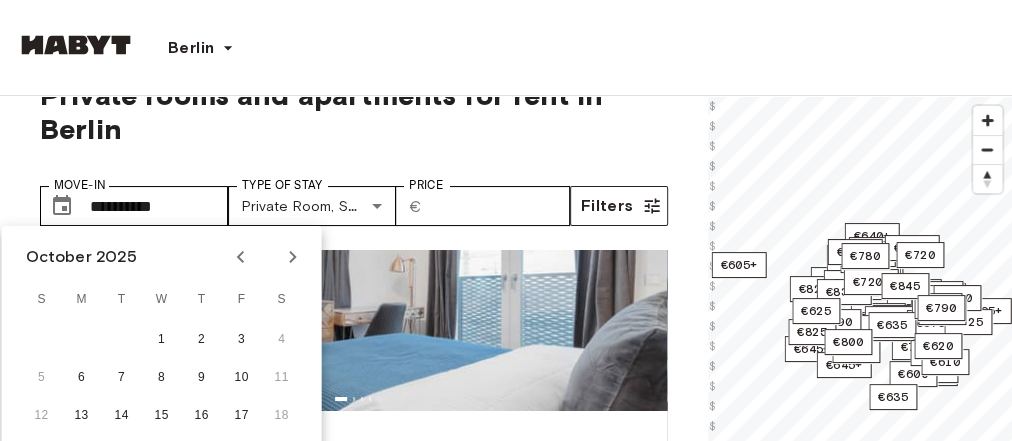scroll, scrollTop: 80, scrollLeft: 0, axis: vertical 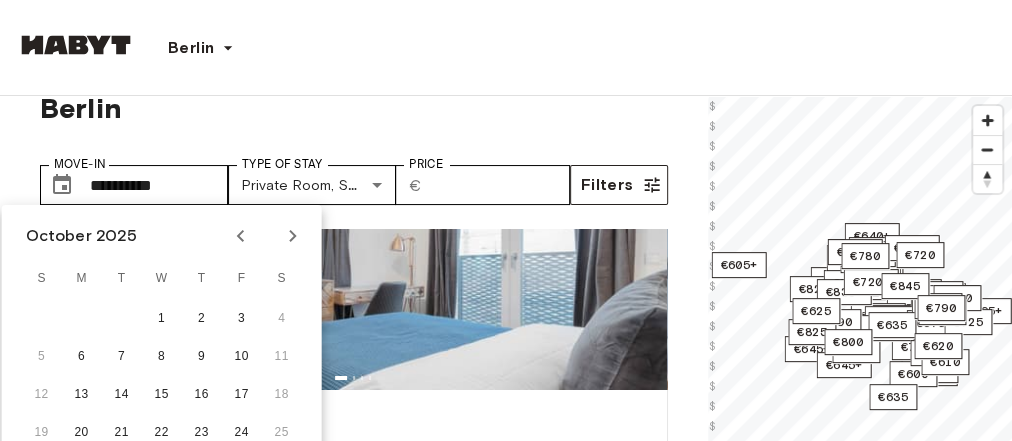 click on "5 6 7 8 9 10 11" at bounding box center [162, 357] 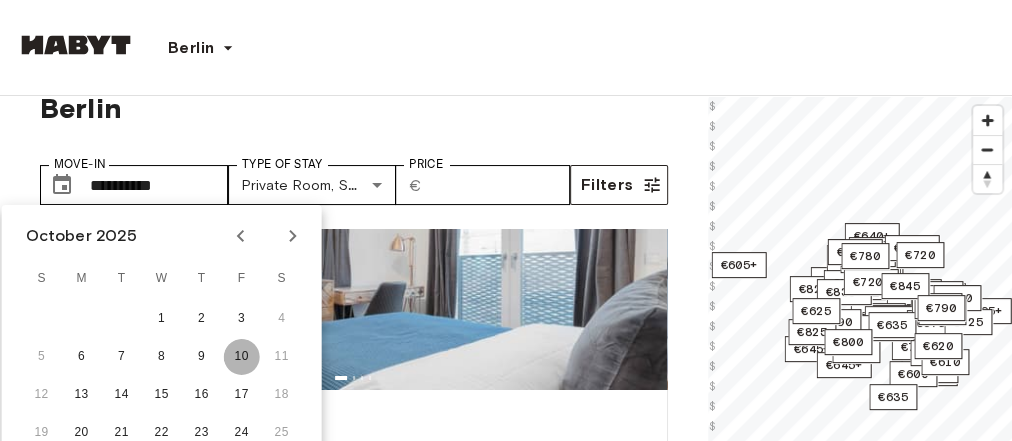 click on "10" at bounding box center [242, 357] 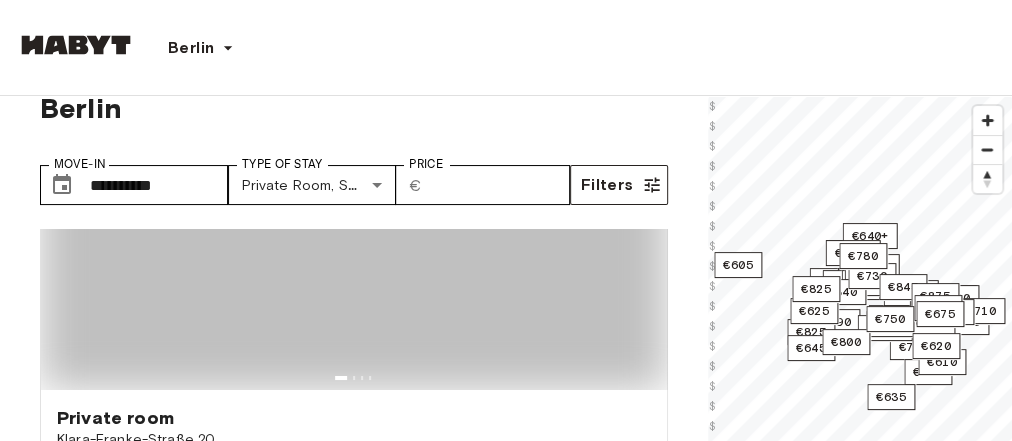 type on "**********" 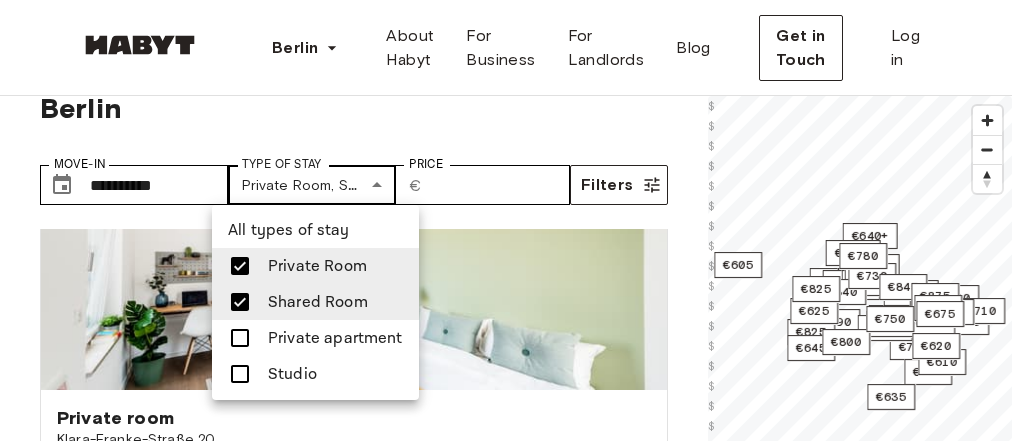 click on "**********" at bounding box center (512, 2380) 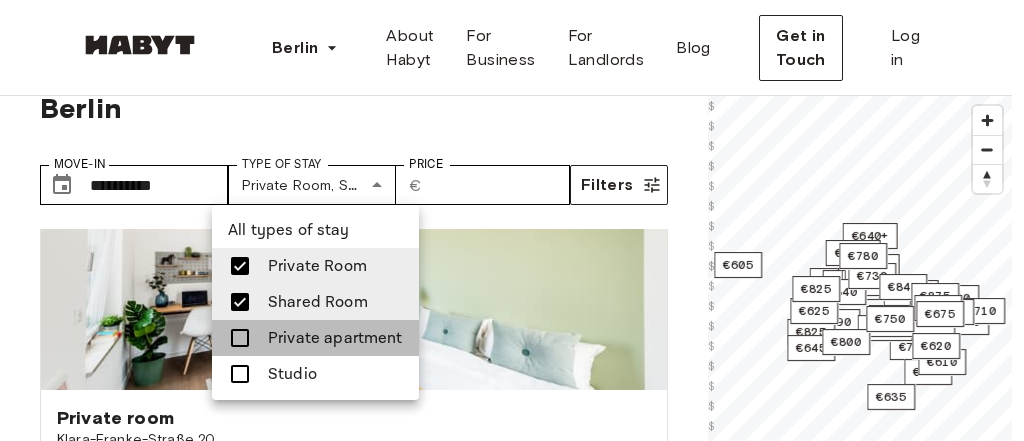 click on "Private apartment" at bounding box center (335, 338) 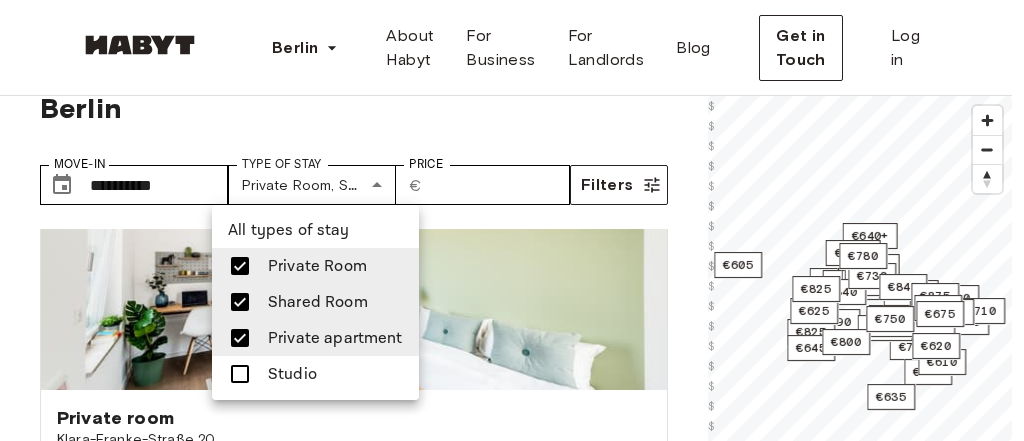 click at bounding box center (512, 220) 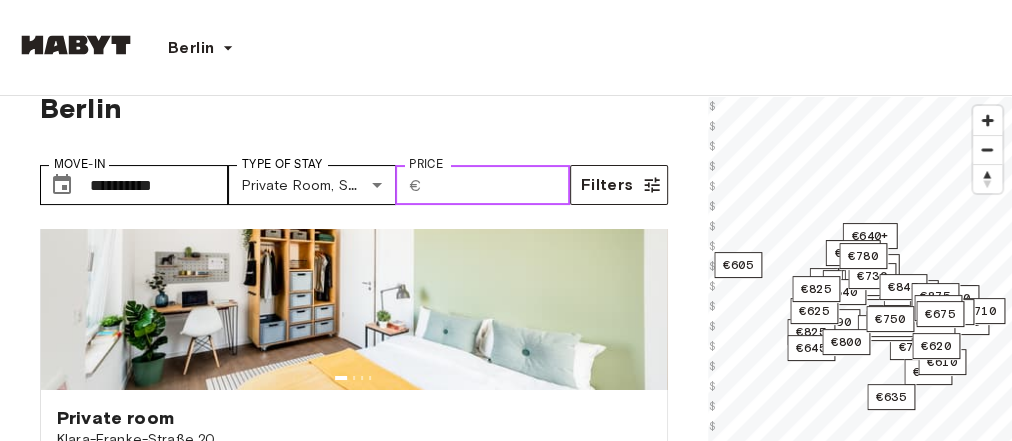 click on "Price" at bounding box center [499, 185] 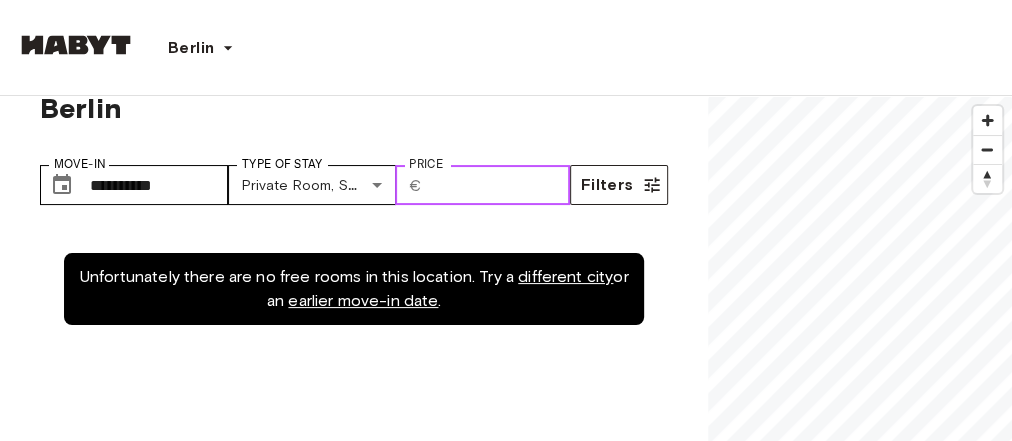 scroll, scrollTop: 160, scrollLeft: 0, axis: vertical 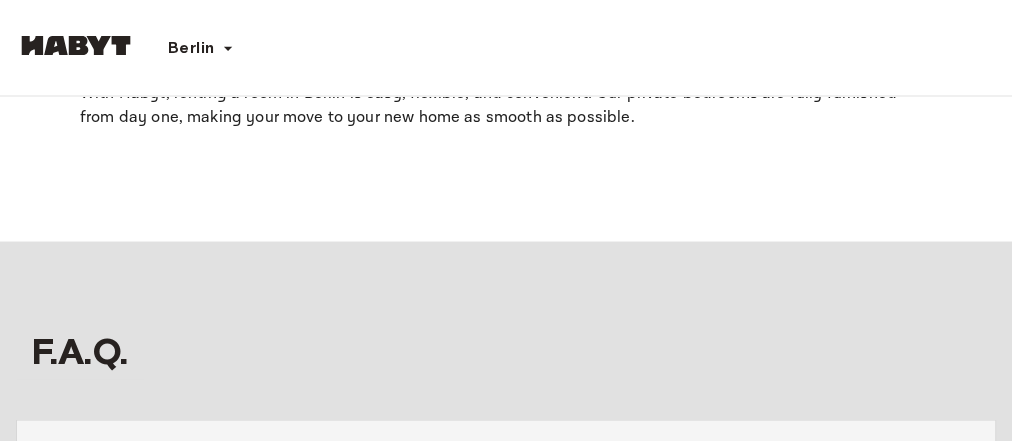 type on "**" 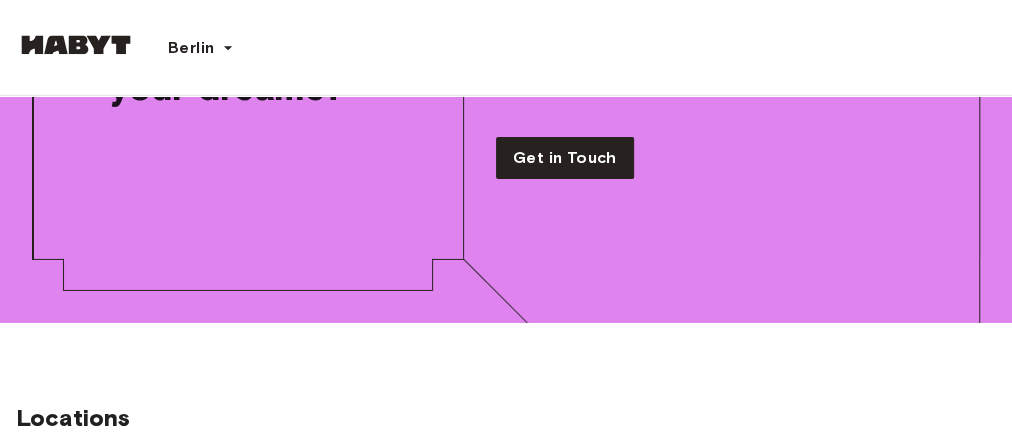 scroll, scrollTop: 3280, scrollLeft: 0, axis: vertical 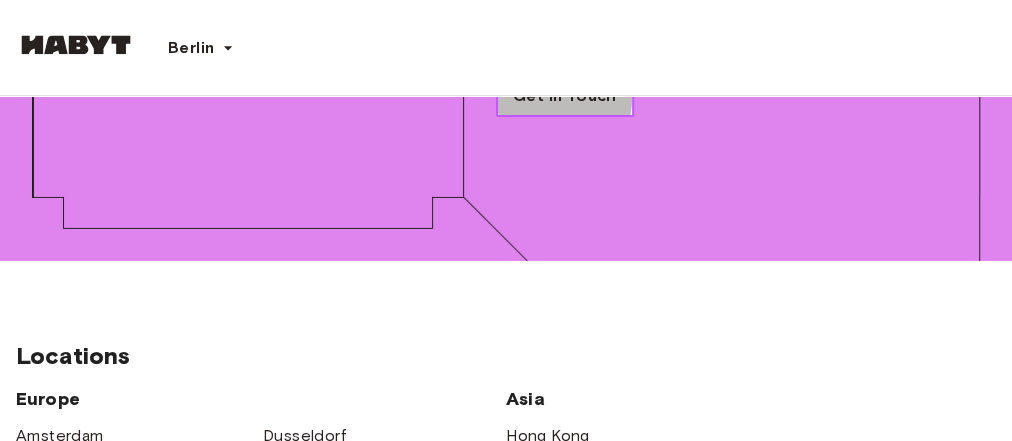 click on "Get in Touch" at bounding box center [565, 96] 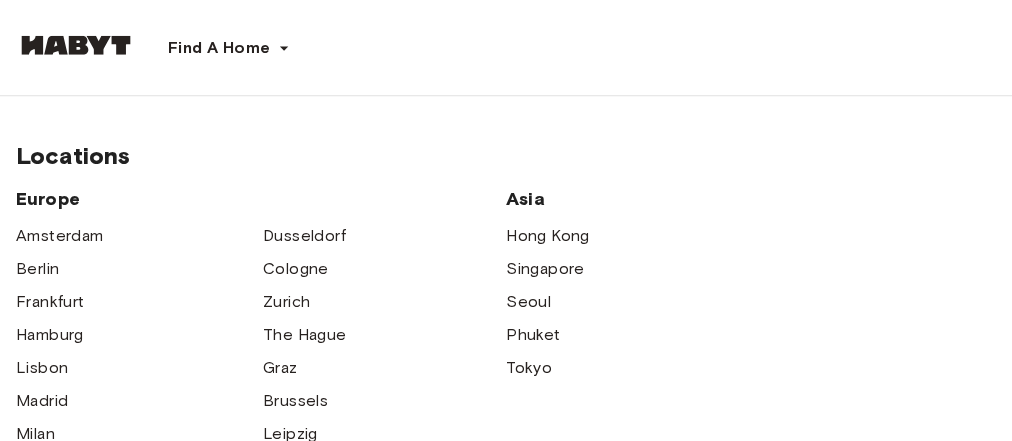 scroll, scrollTop: 1040, scrollLeft: 0, axis: vertical 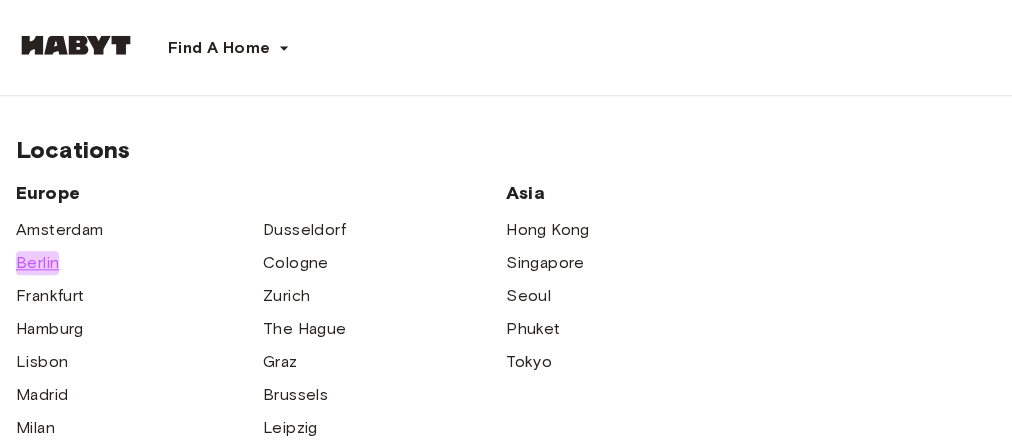 click on "Berlin" at bounding box center (37, 263) 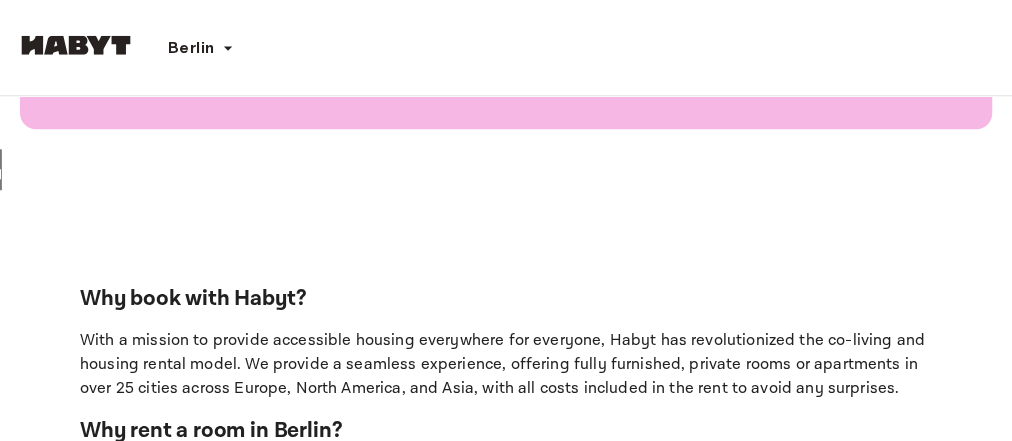 scroll, scrollTop: 0, scrollLeft: 0, axis: both 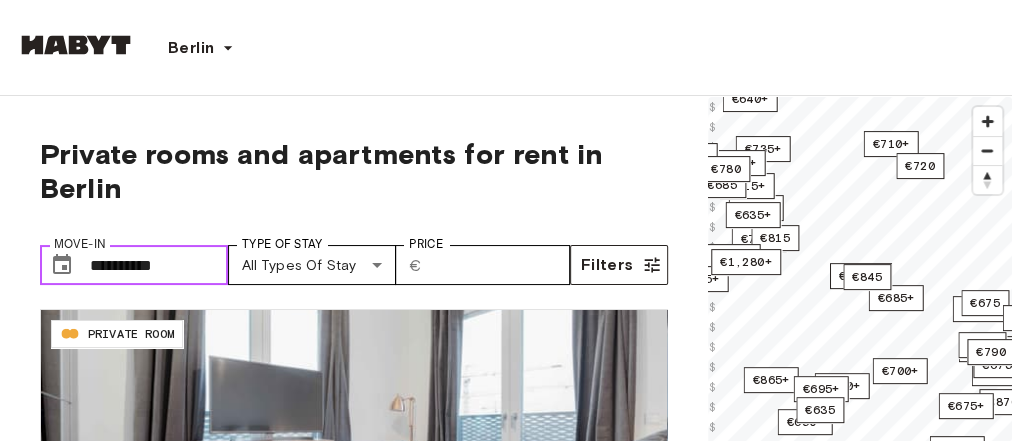 click on "**********" at bounding box center (159, 265) 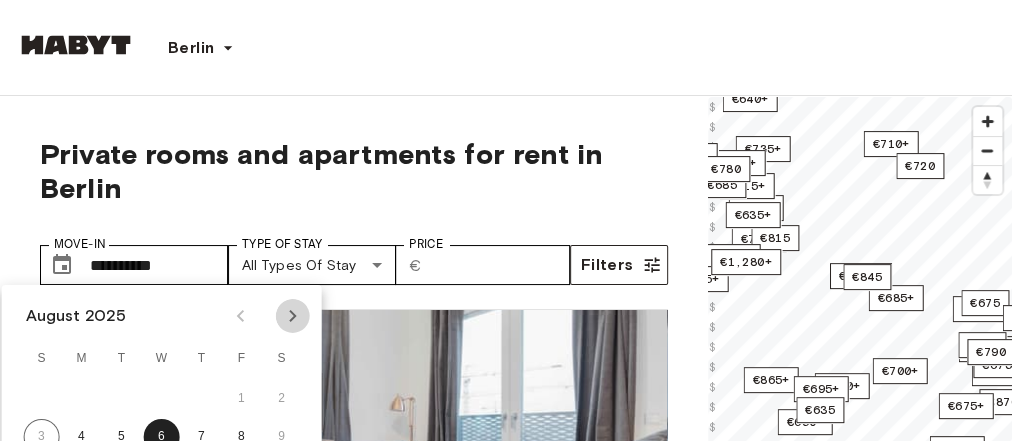 click 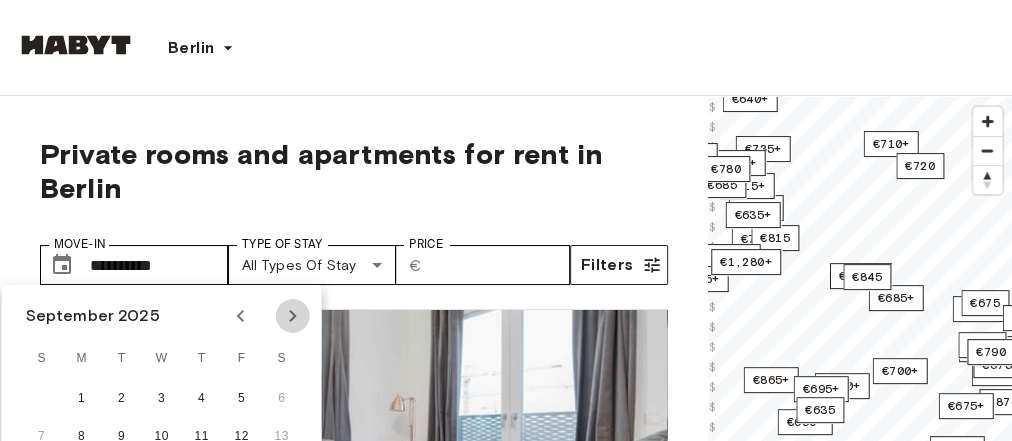 click 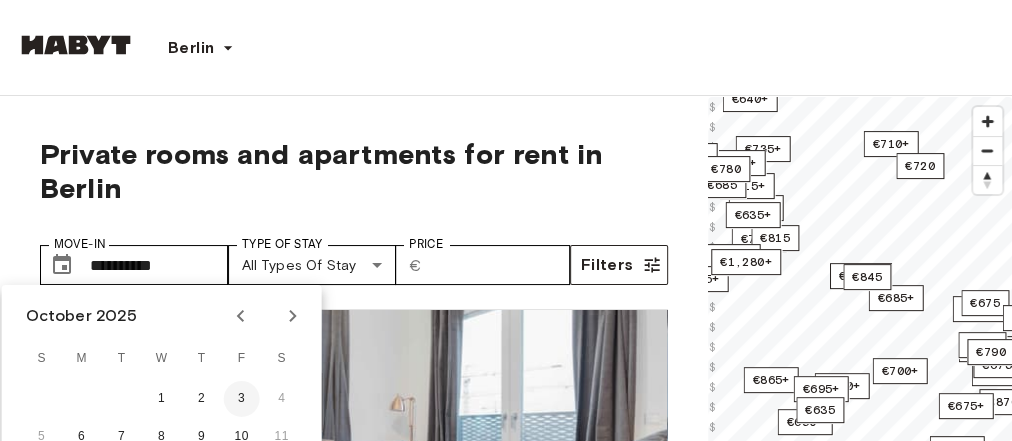 scroll, scrollTop: 80, scrollLeft: 0, axis: vertical 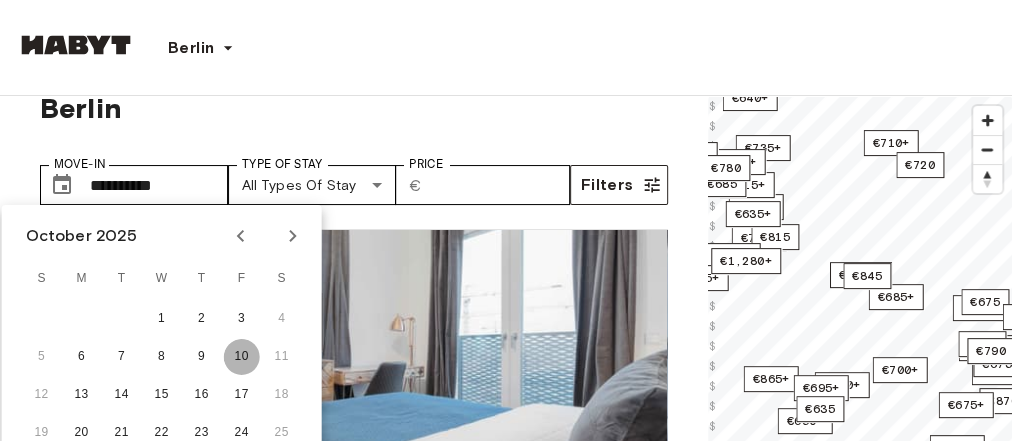 click on "10" at bounding box center [242, 357] 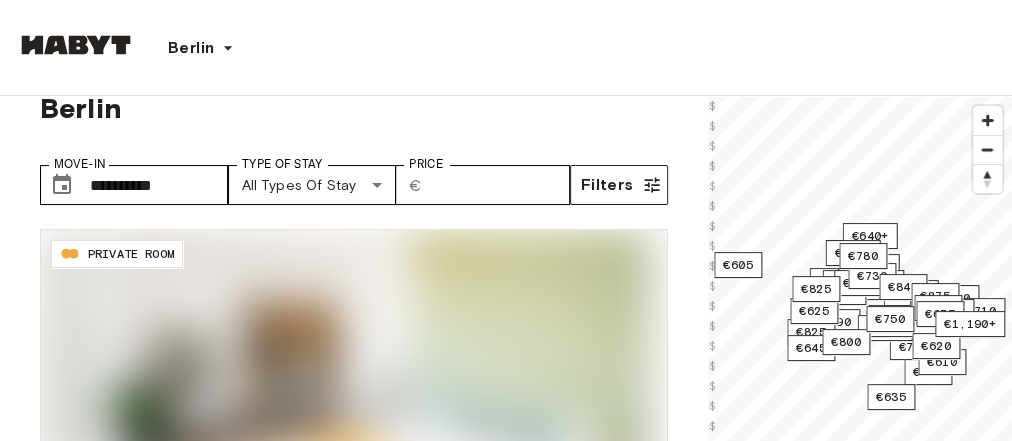 type on "**********" 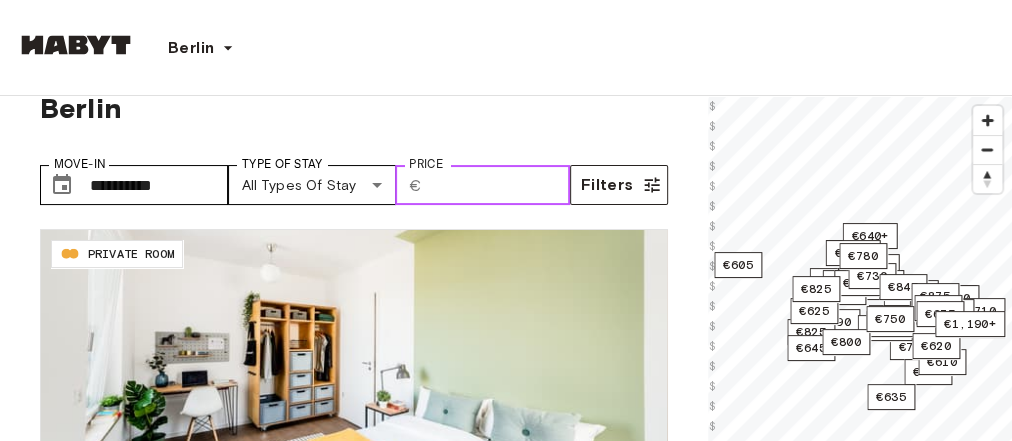 click on "Price" at bounding box center (499, 185) 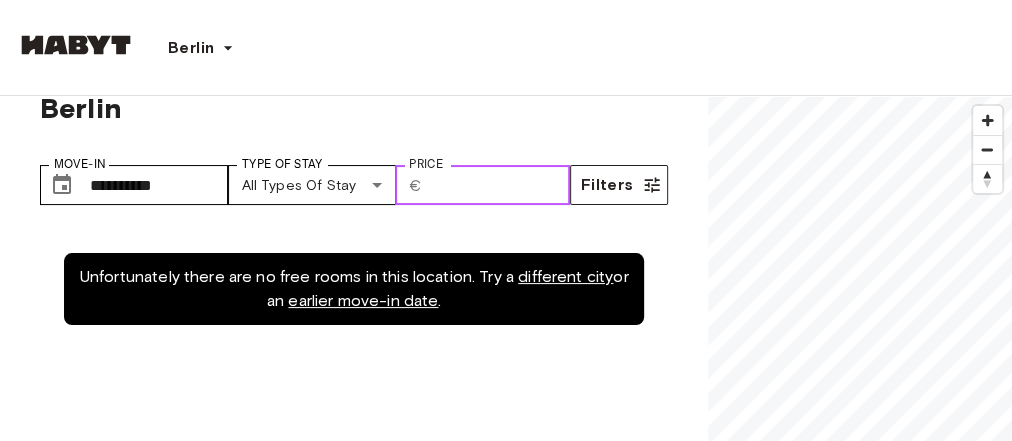 click on "**" at bounding box center (499, 185) 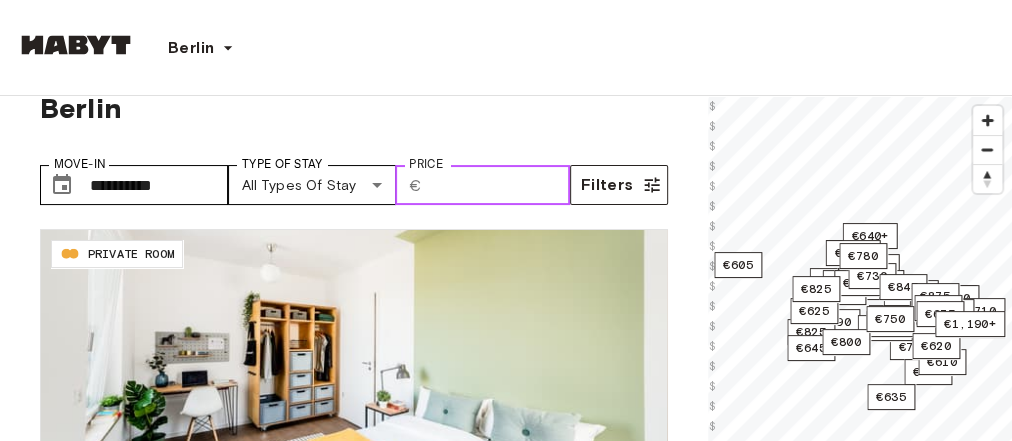 type on "**" 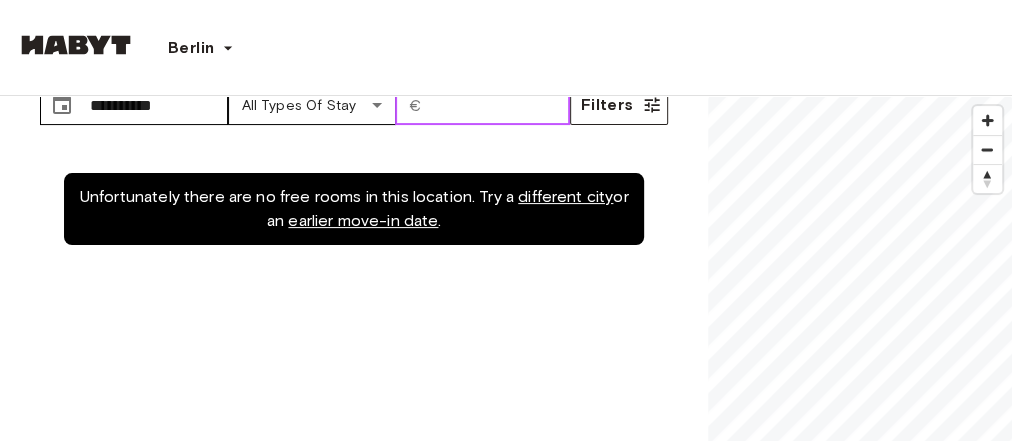 scroll, scrollTop: 80, scrollLeft: 0, axis: vertical 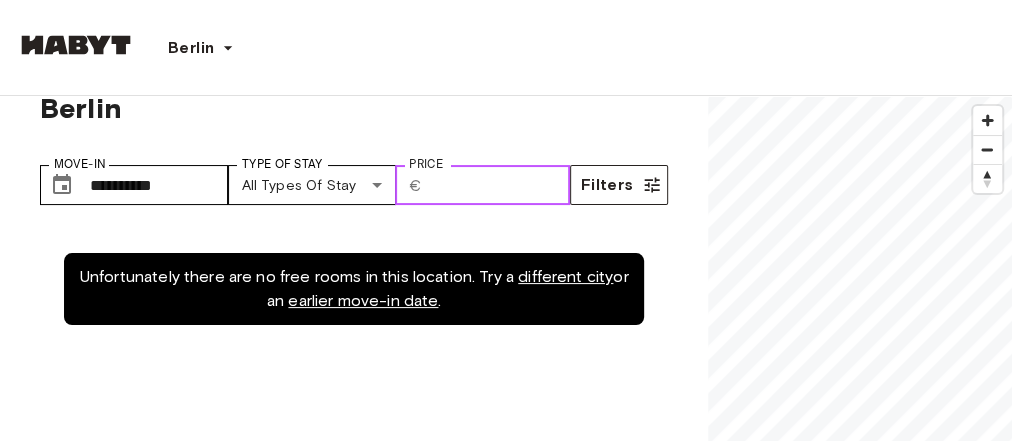type on "**" 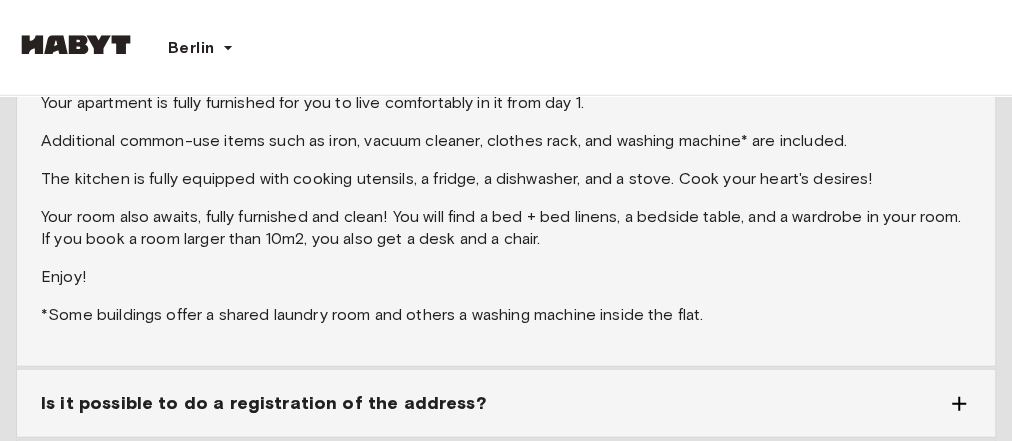 scroll, scrollTop: 2400, scrollLeft: 0, axis: vertical 